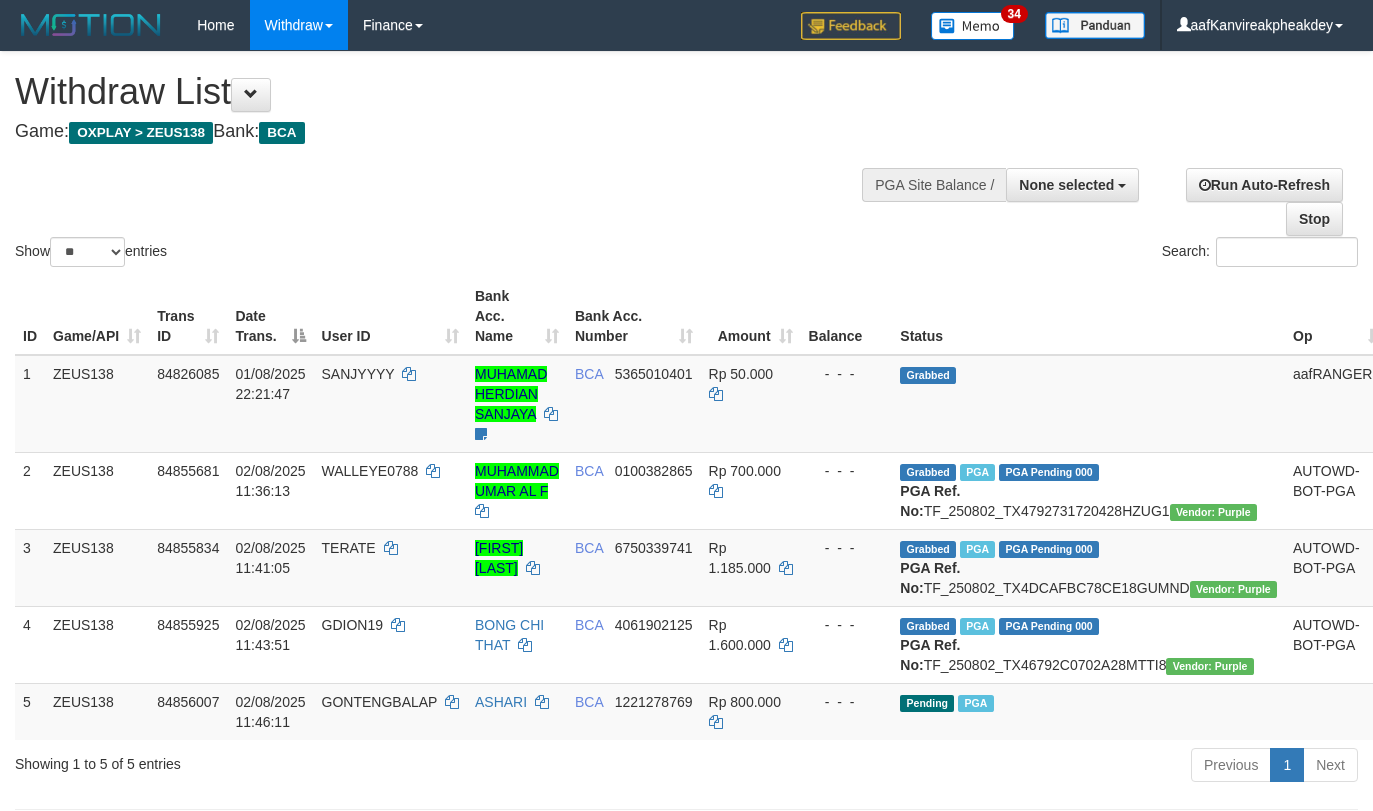 select 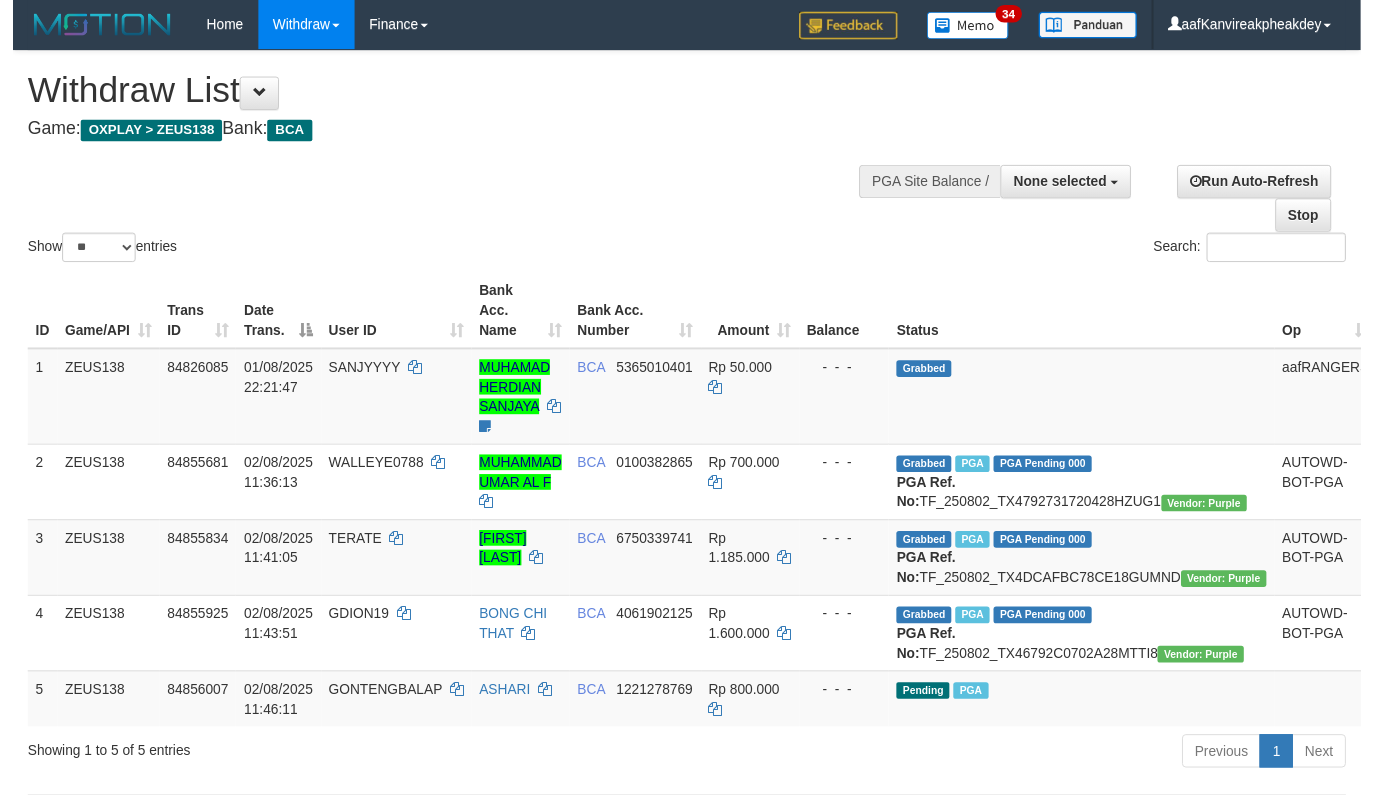 scroll, scrollTop: 200, scrollLeft: 0, axis: vertical 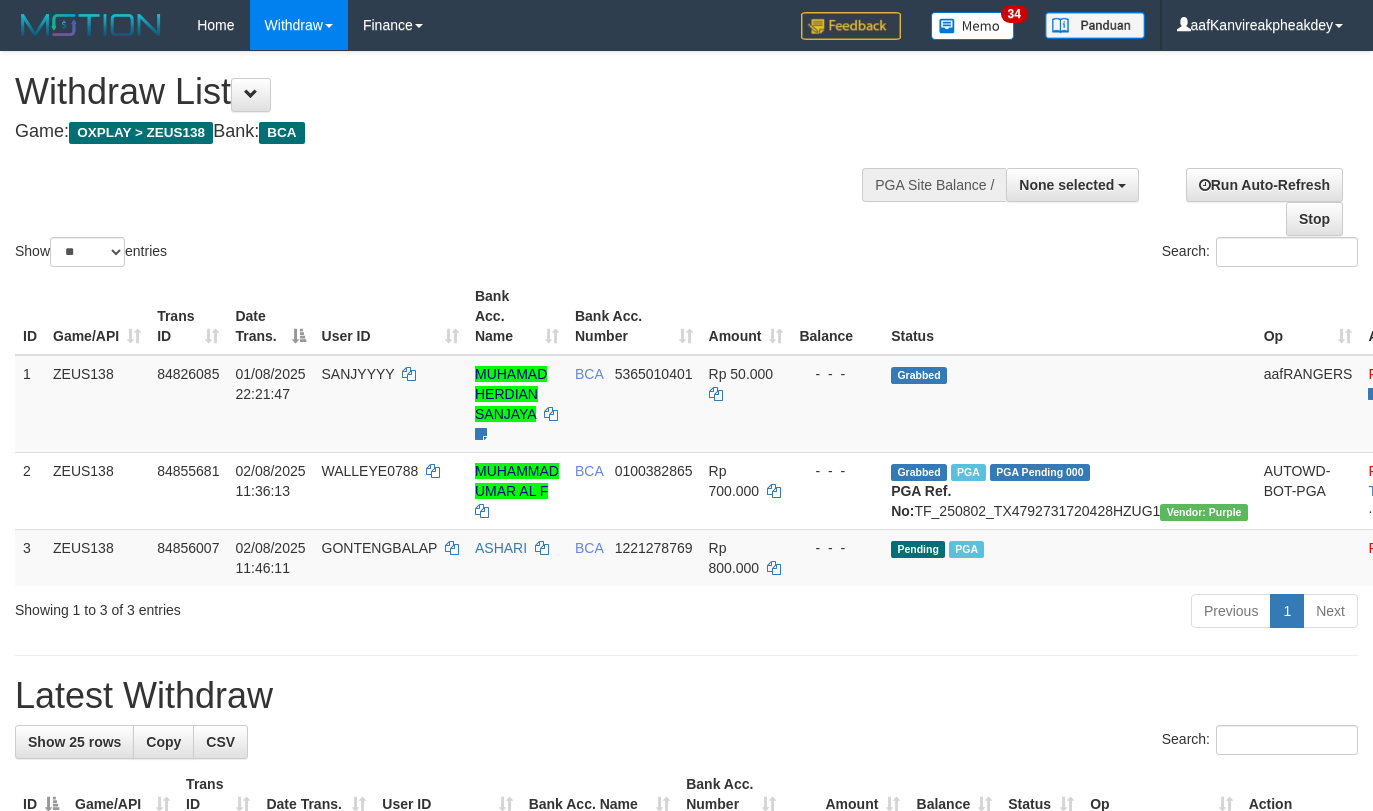 select 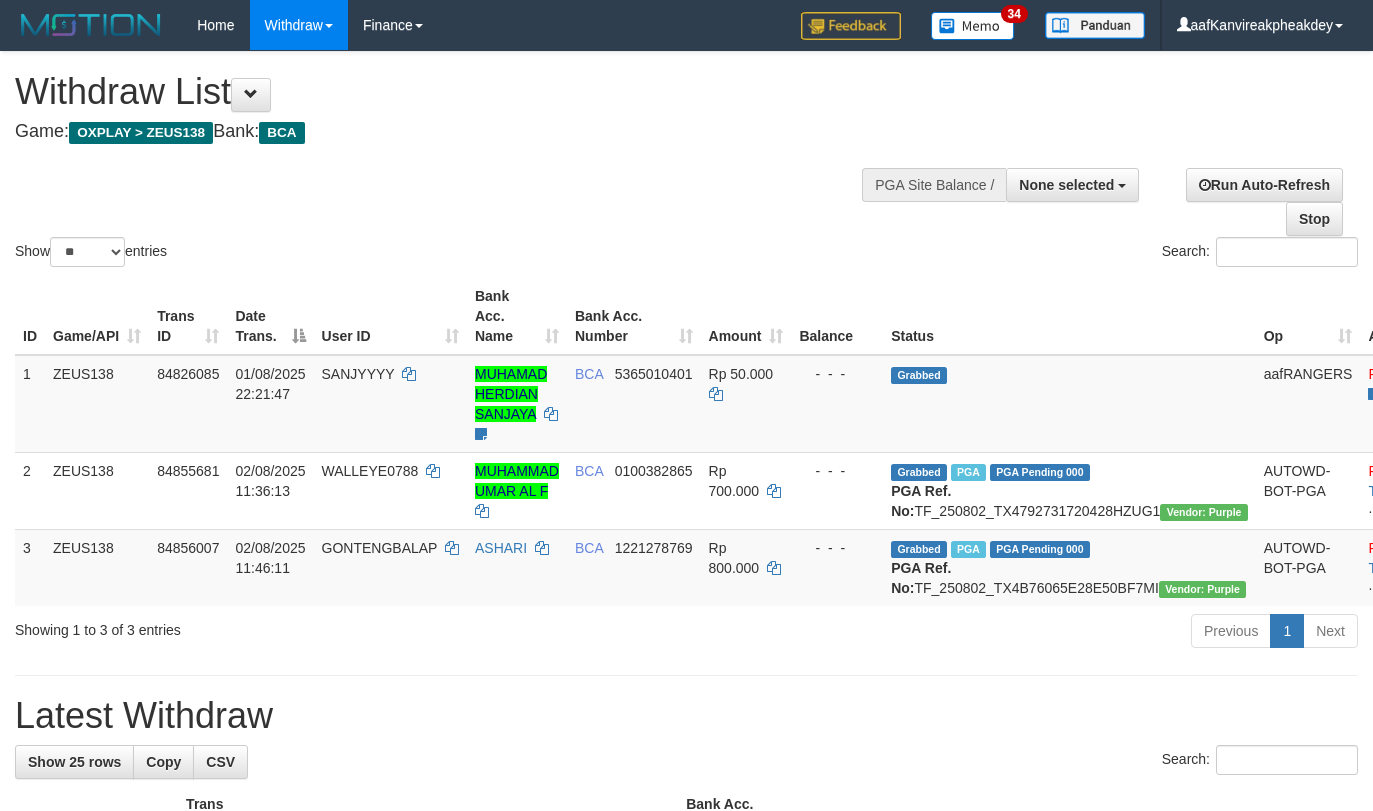 select 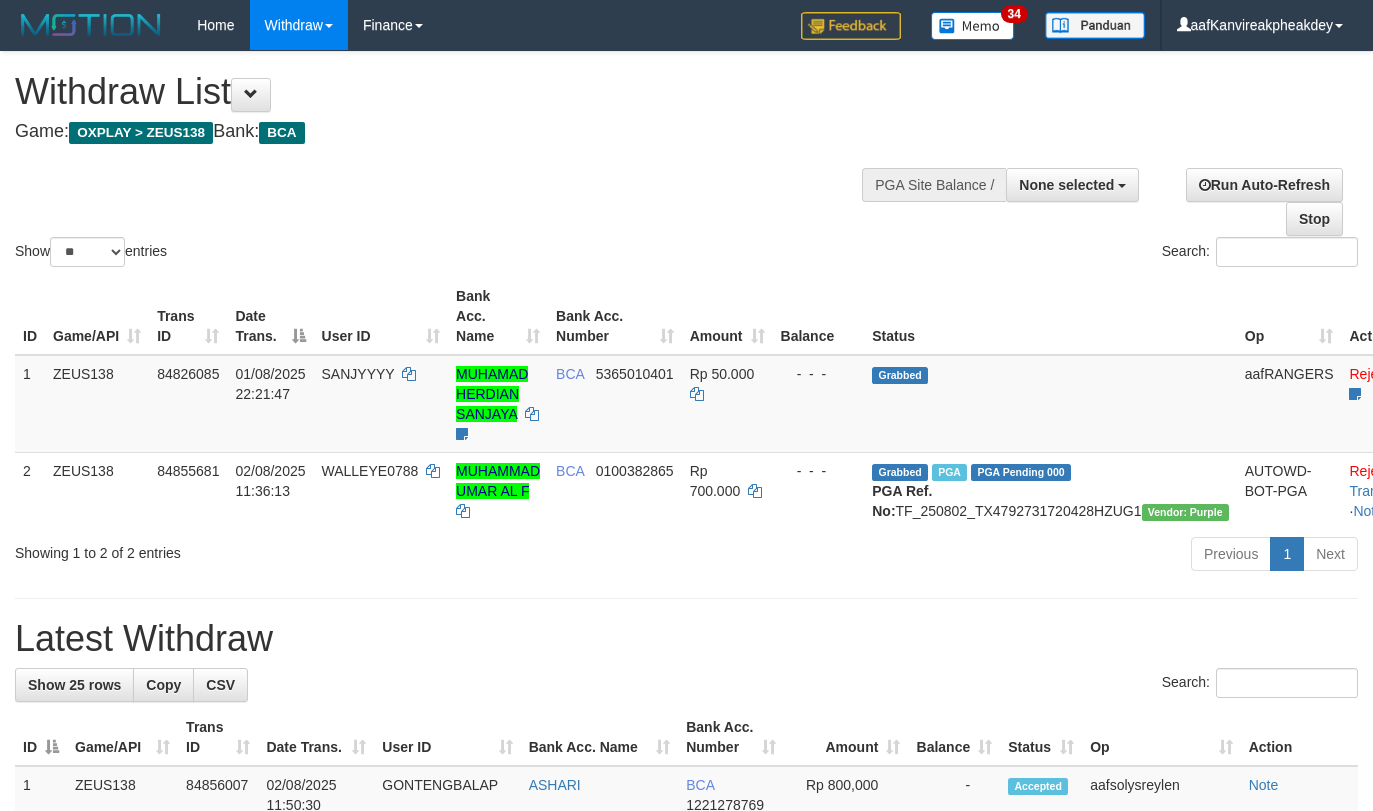 select 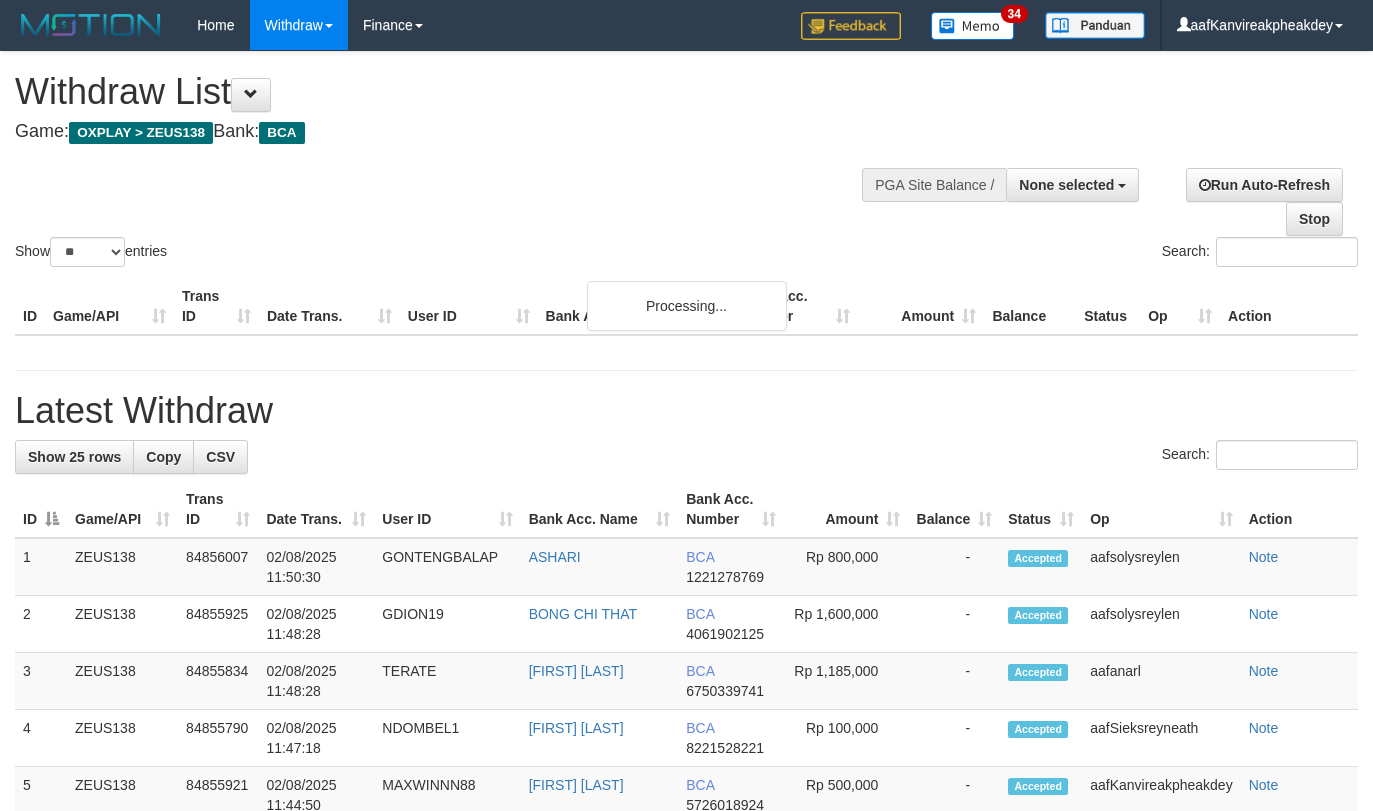 select 